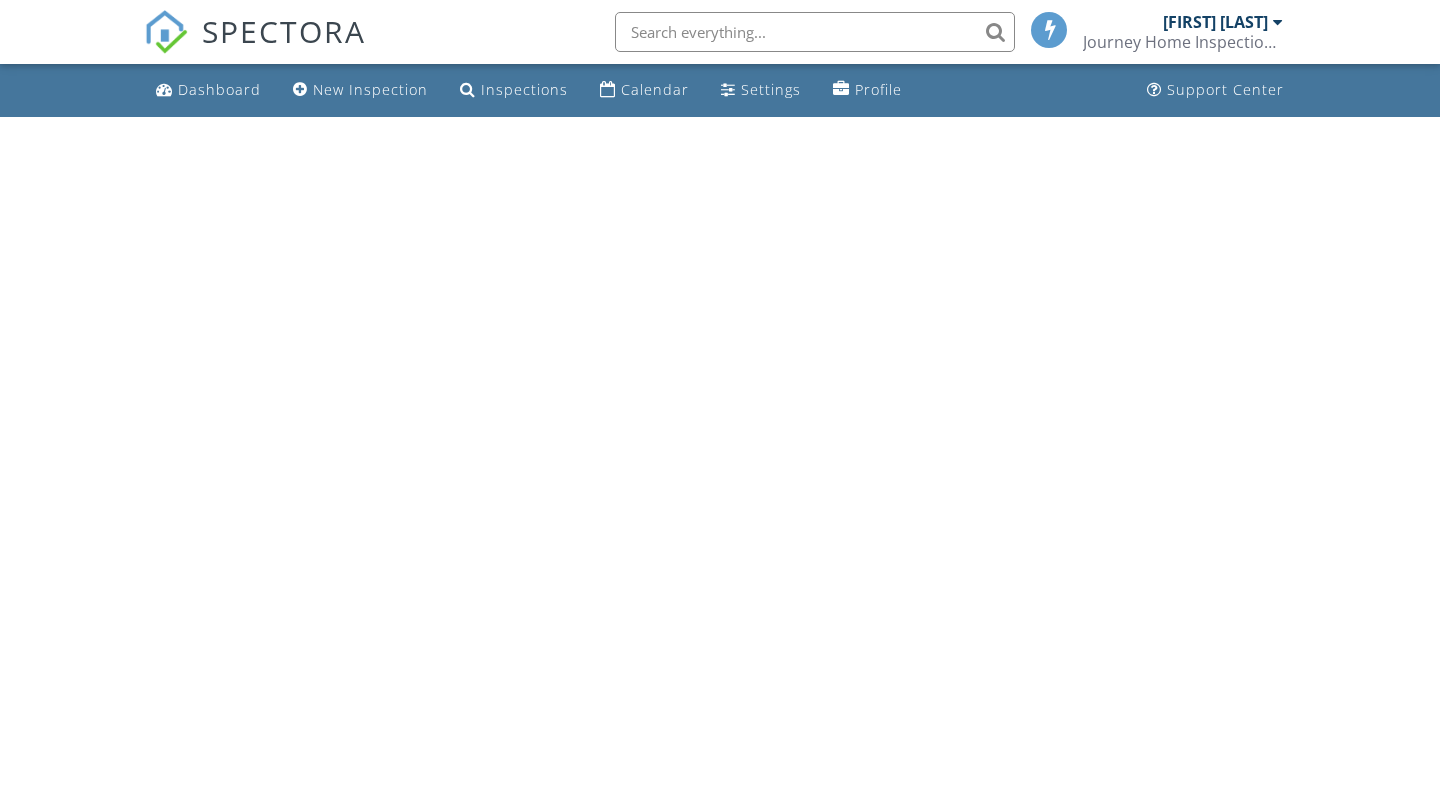 scroll, scrollTop: 0, scrollLeft: 0, axis: both 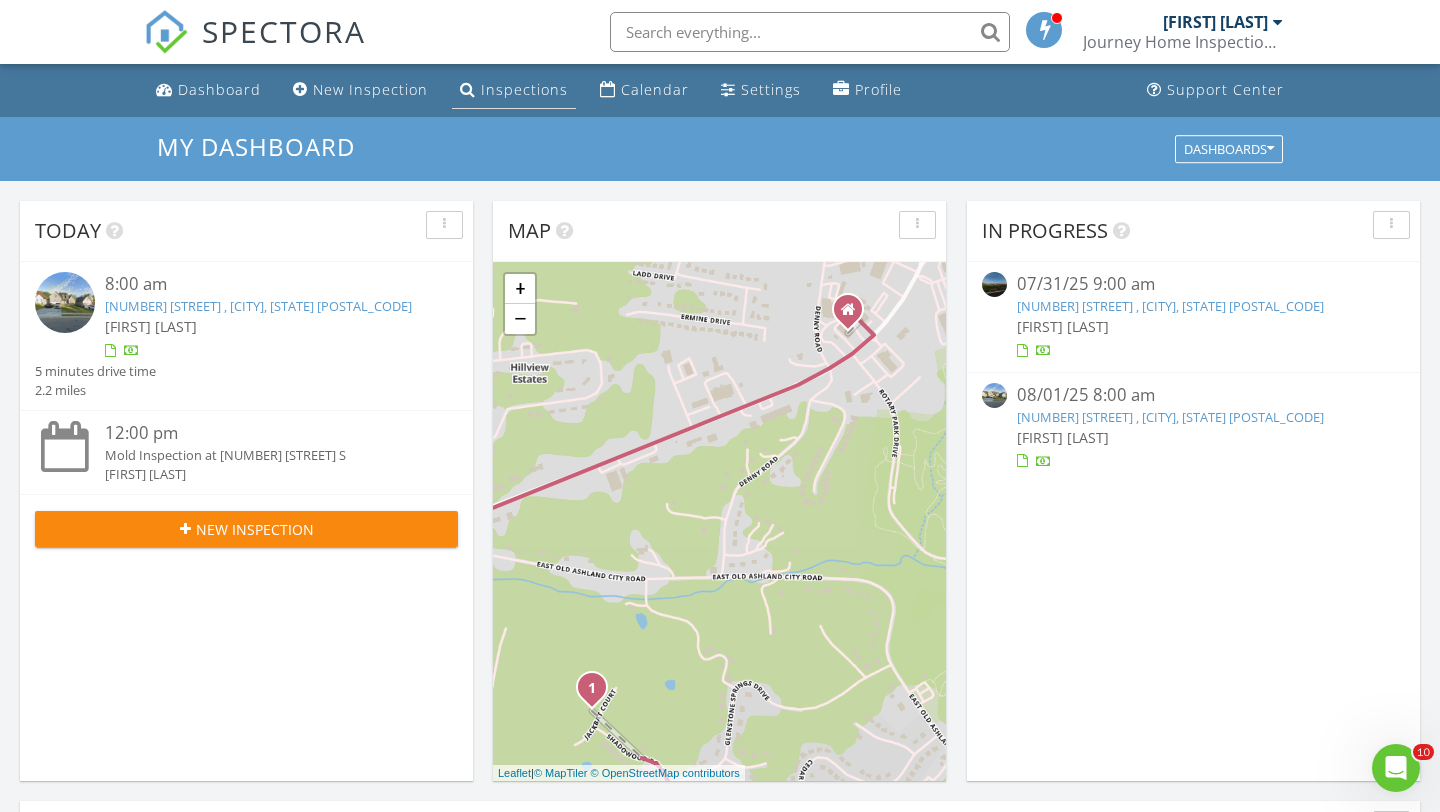 click on "Inspections" at bounding box center [524, 89] 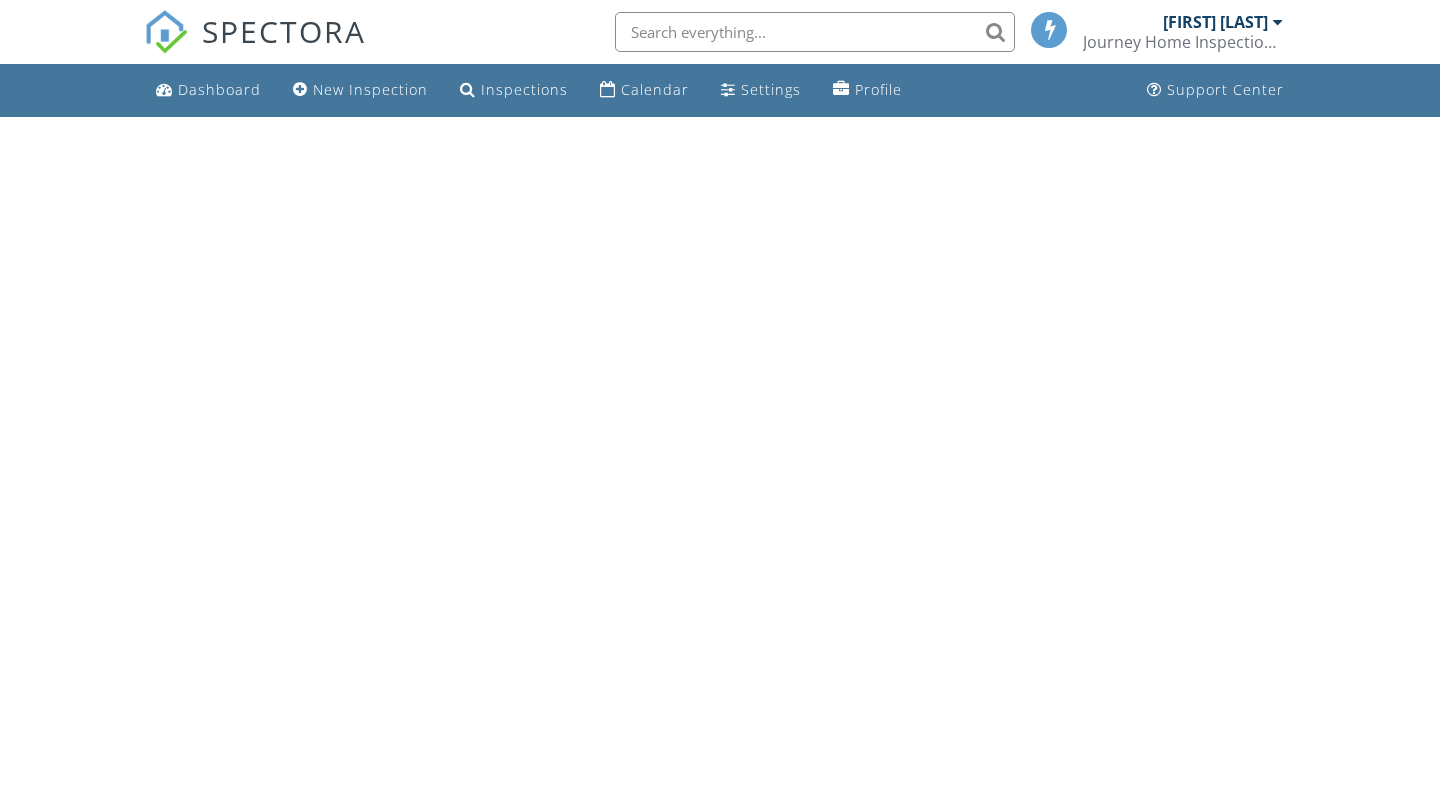 scroll, scrollTop: 0, scrollLeft: 0, axis: both 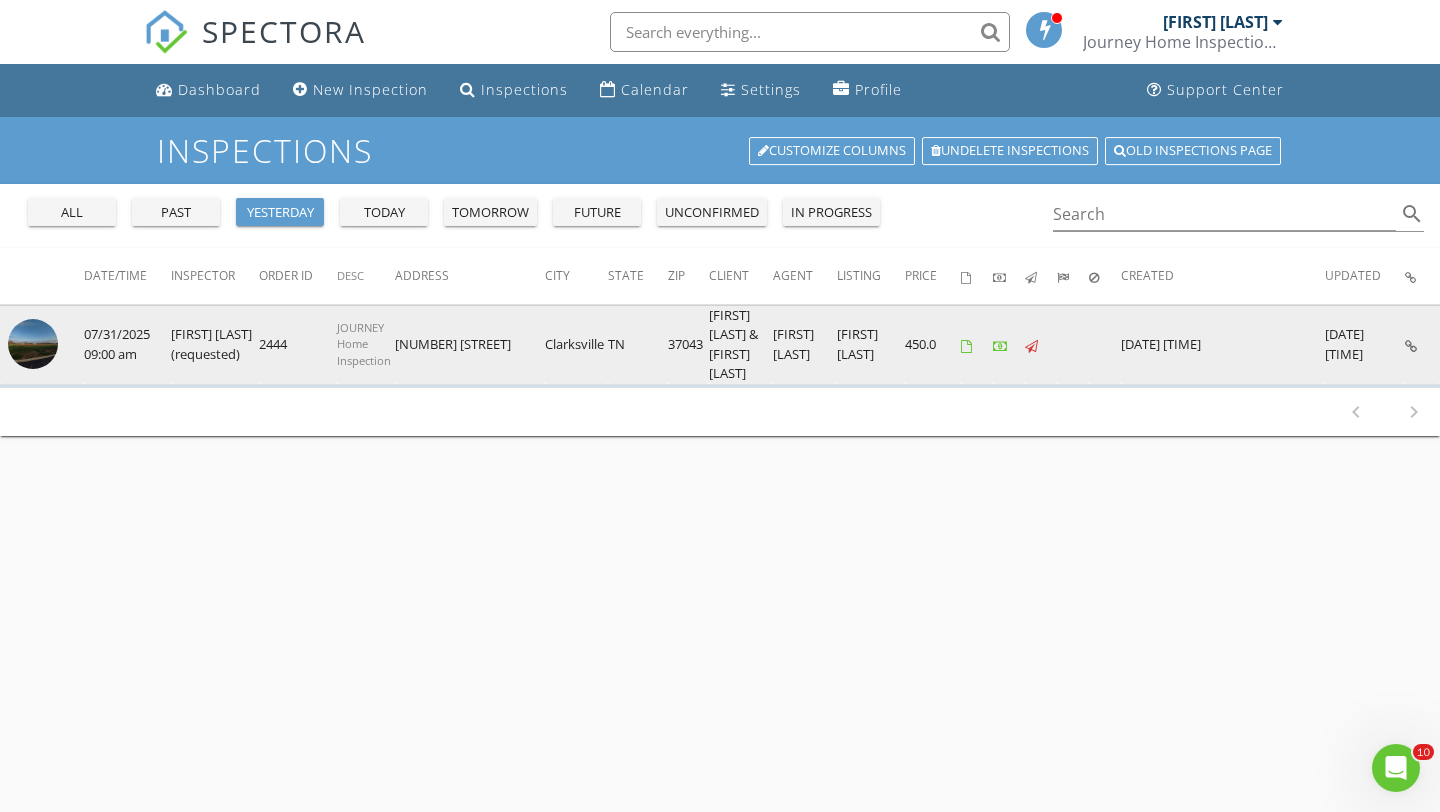 click at bounding box center (33, 344) 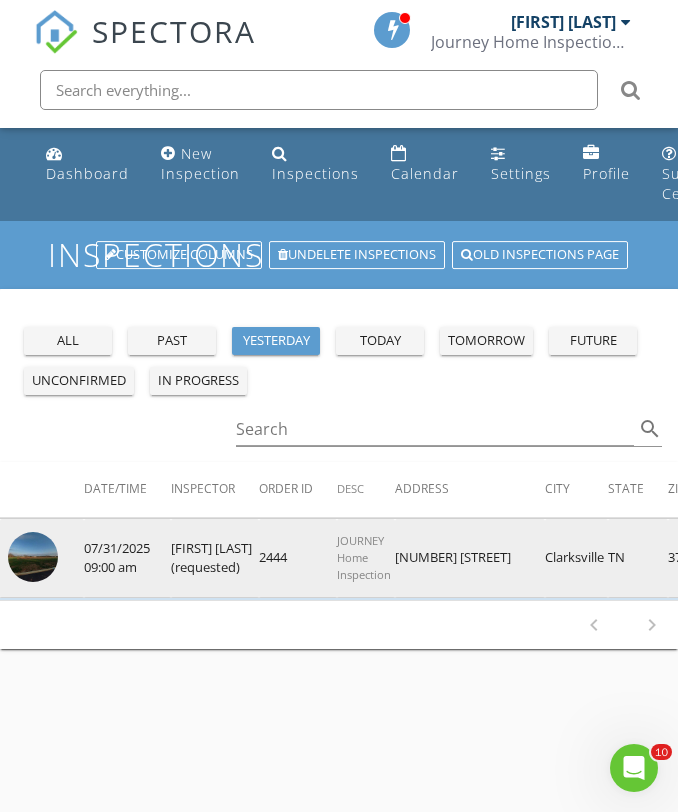 click at bounding box center (33, 557) 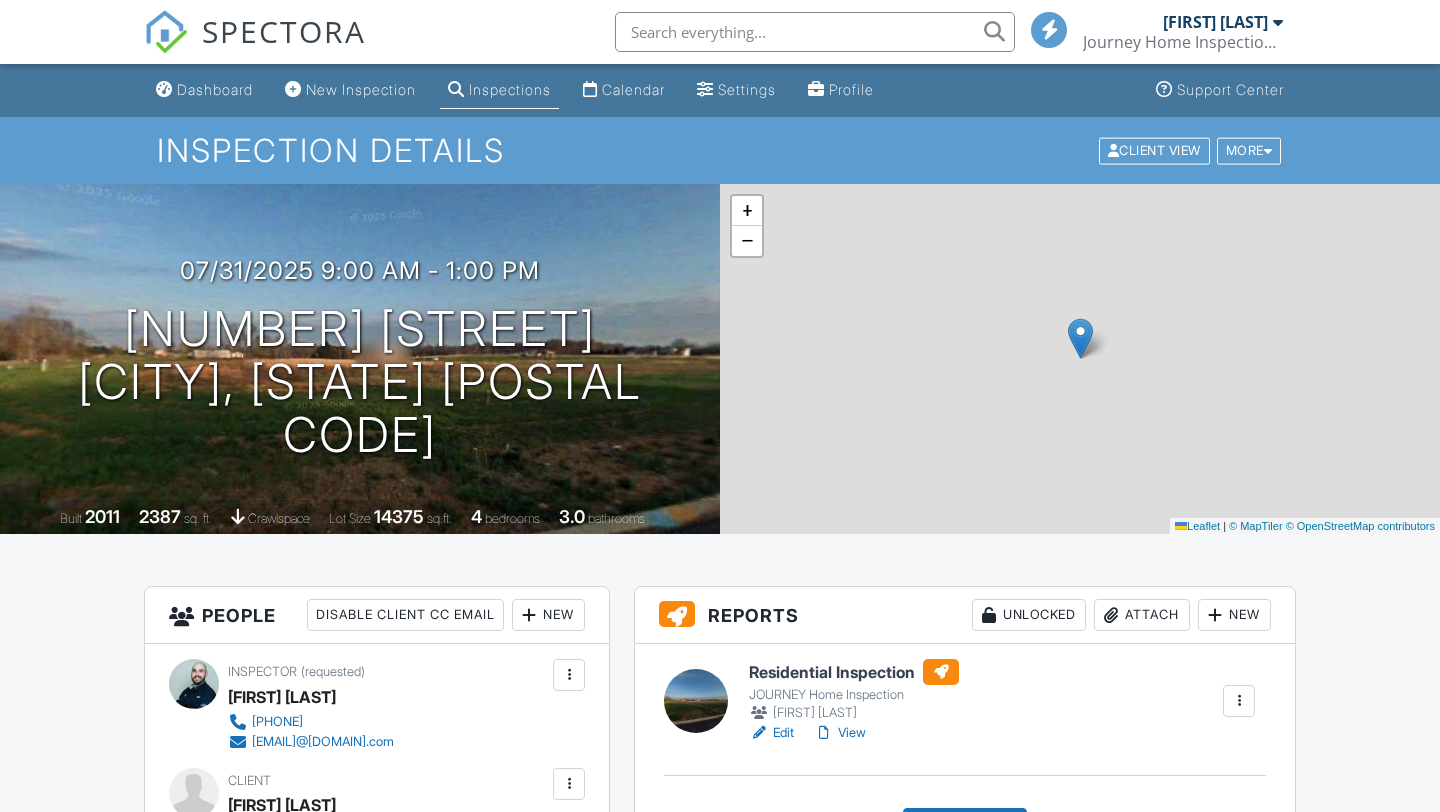 scroll, scrollTop: 0, scrollLeft: 0, axis: both 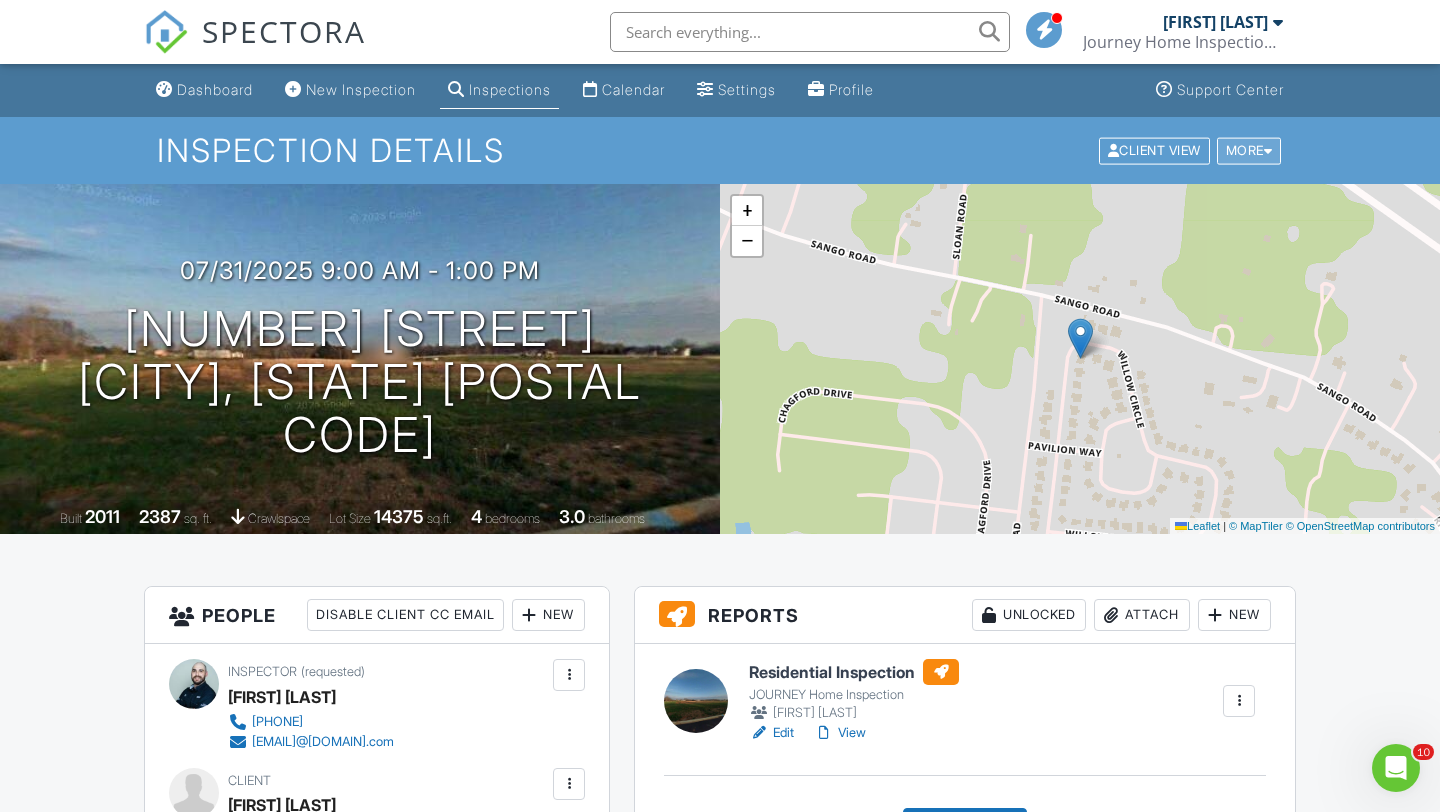 click on "More" at bounding box center (1249, 150) 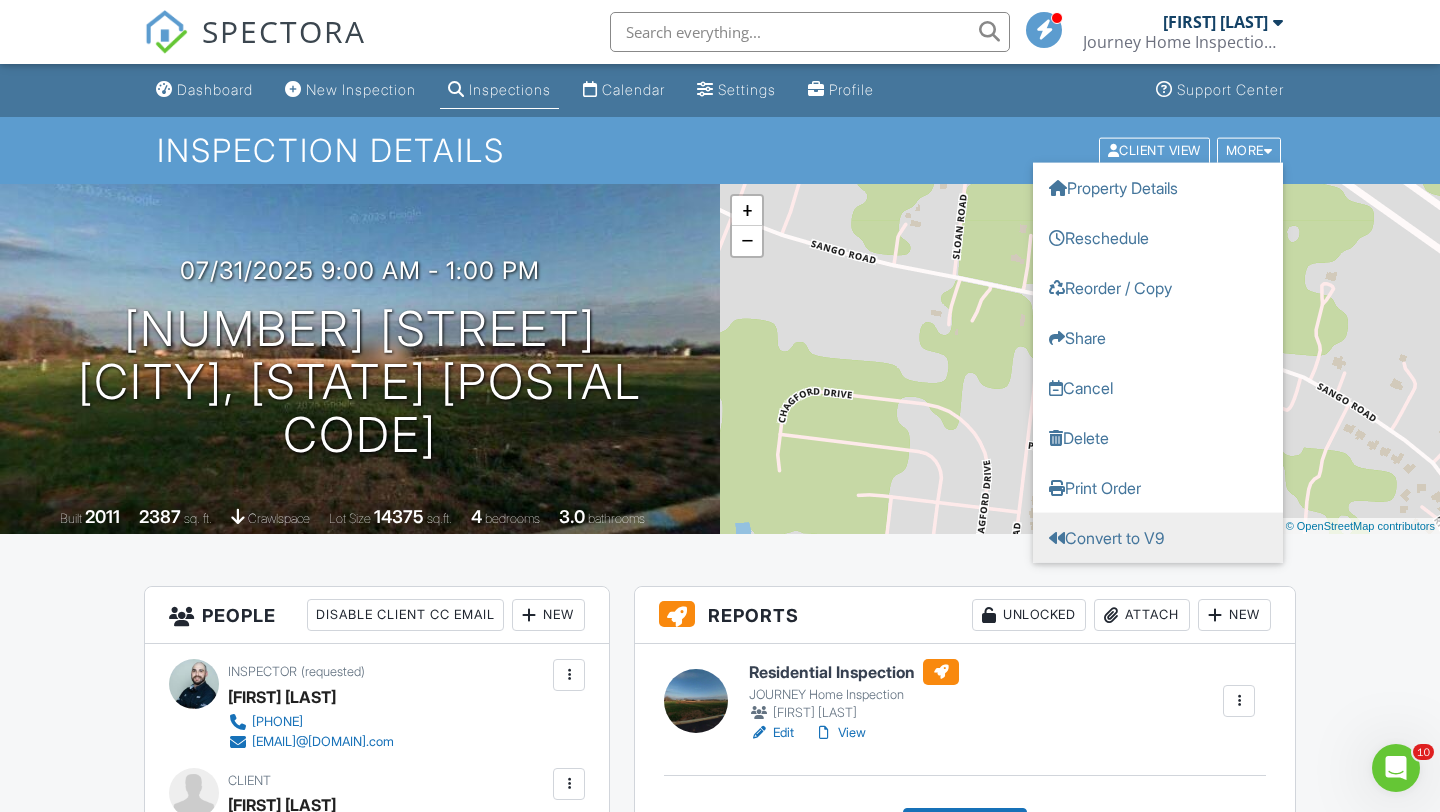 click on "Convert to V9" at bounding box center [1158, 537] 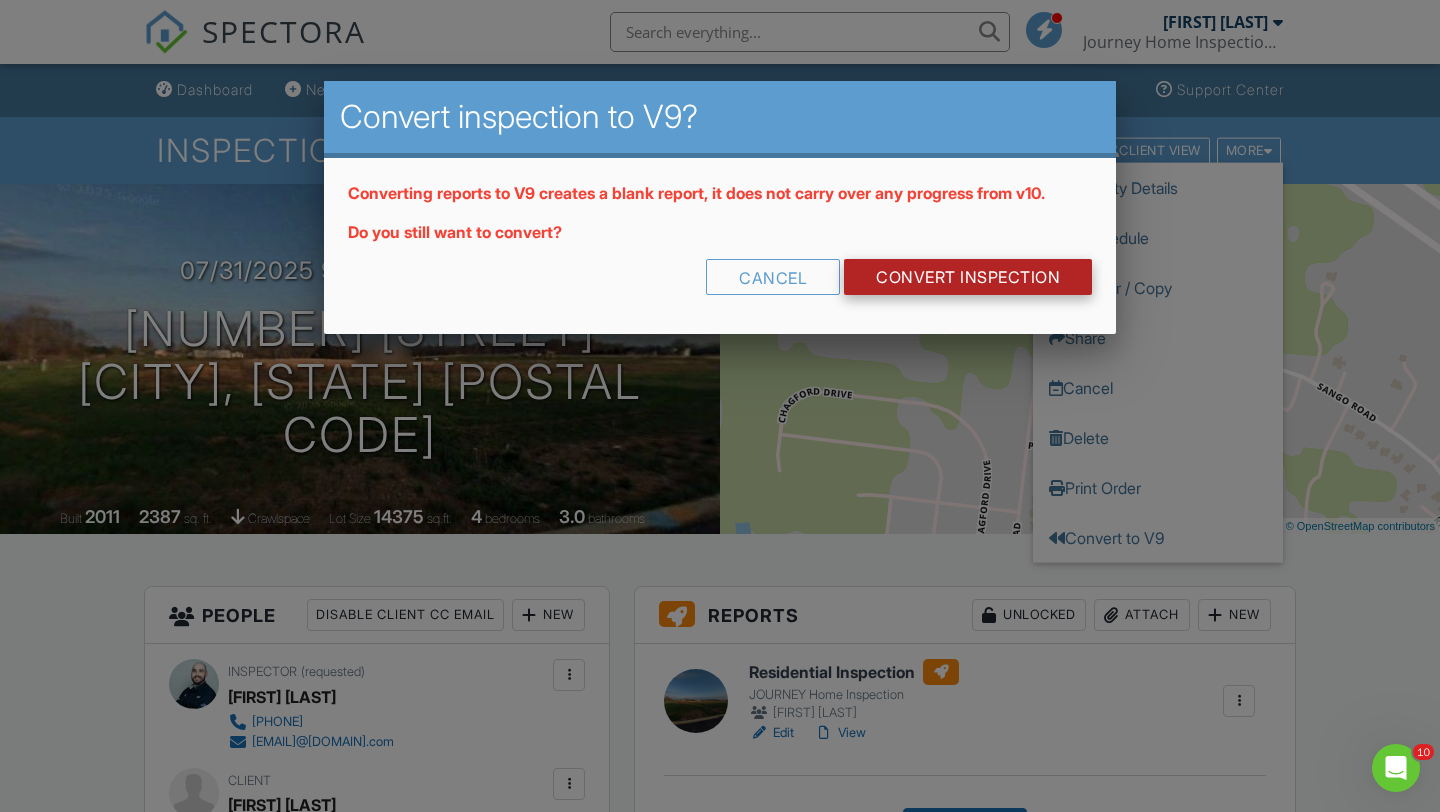 click on "CONVERT INSPECTION" at bounding box center [968, 277] 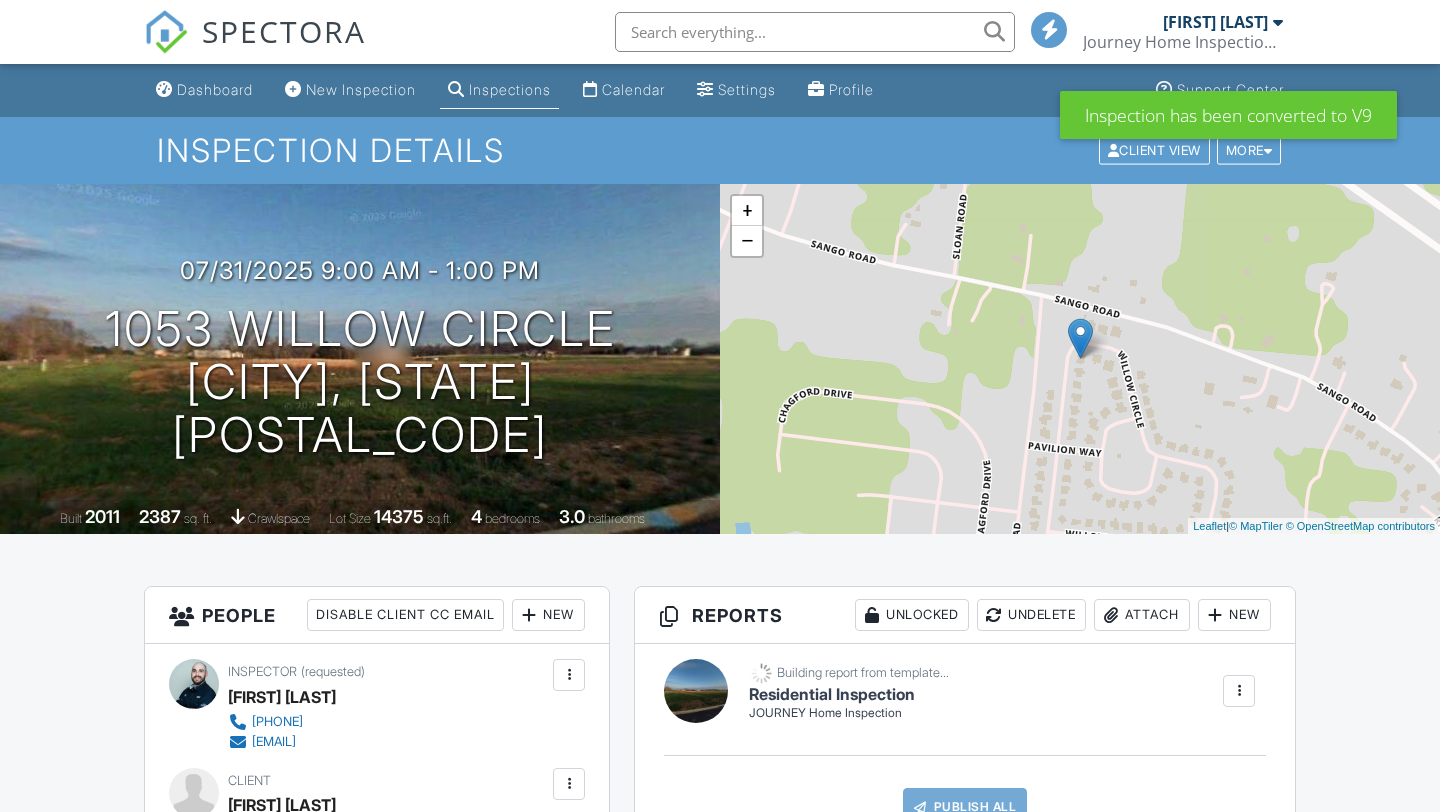 scroll, scrollTop: 0, scrollLeft: 0, axis: both 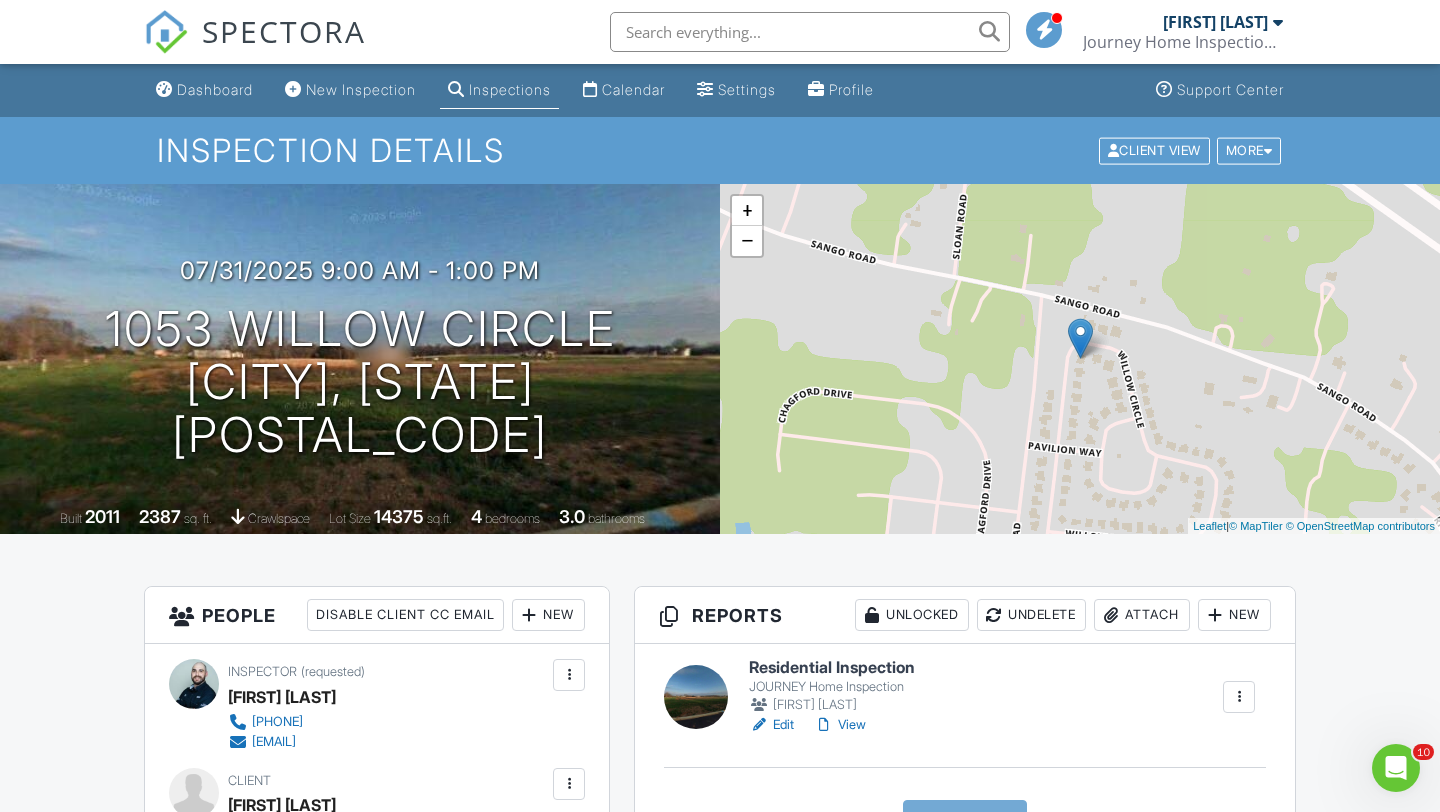 click on "Edit" at bounding box center [771, 725] 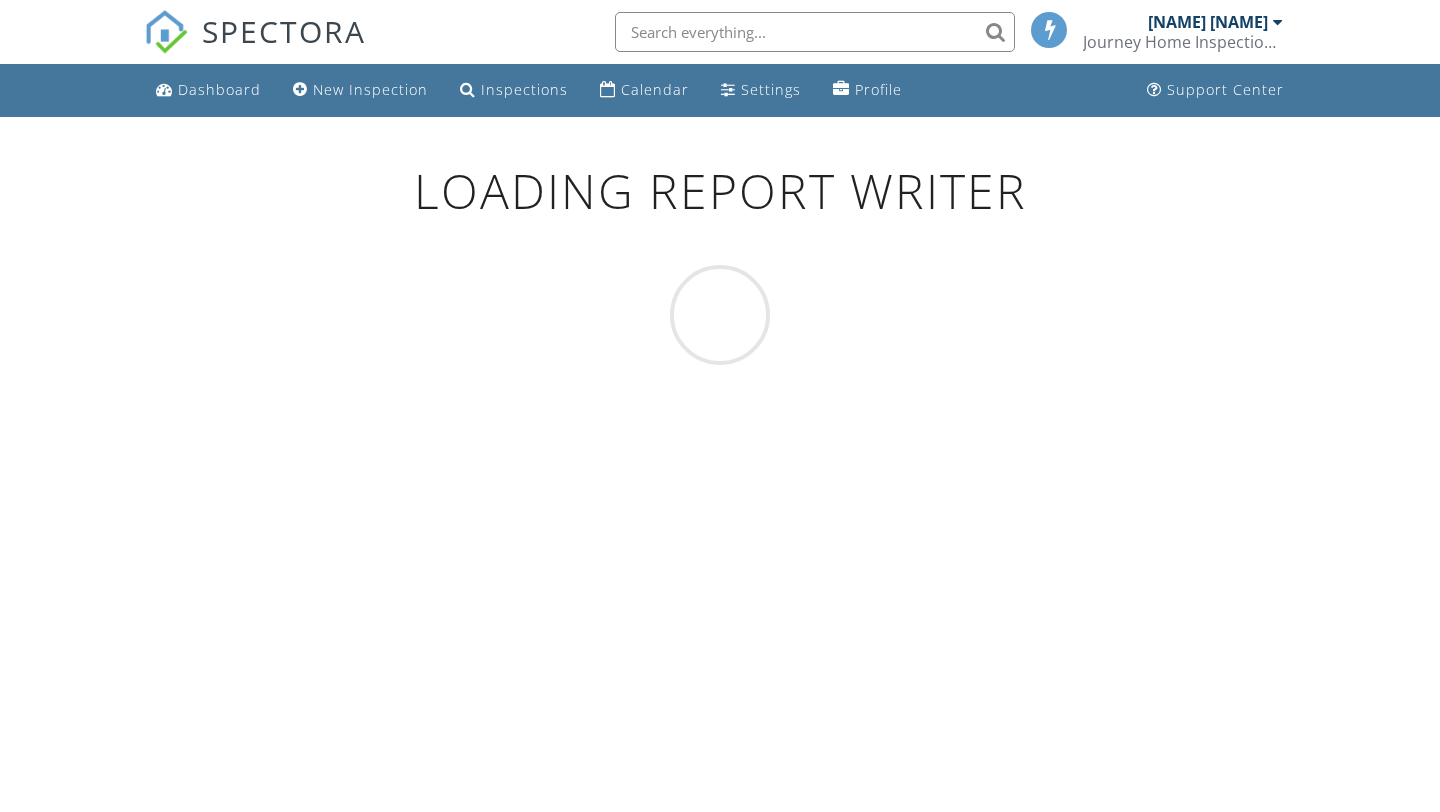 scroll, scrollTop: 0, scrollLeft: 0, axis: both 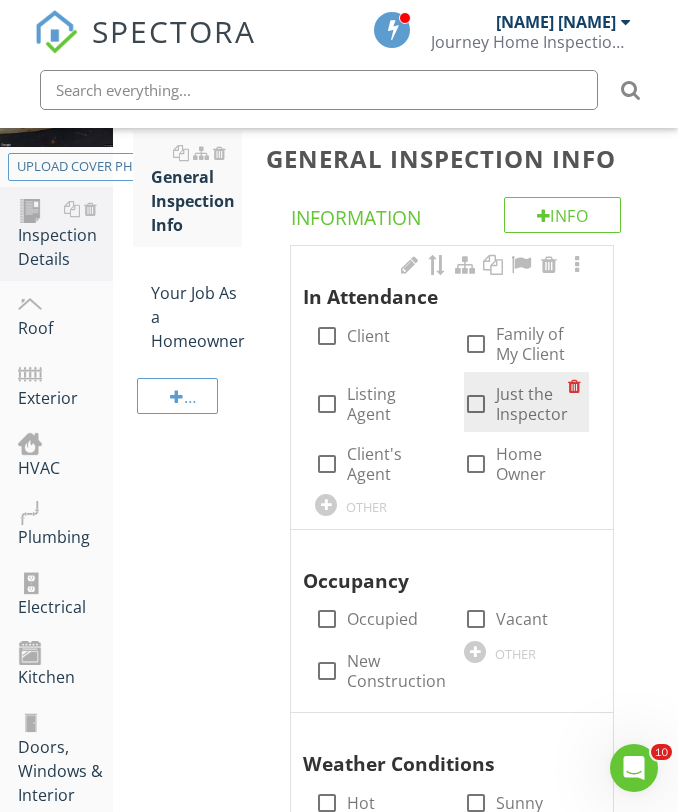 click at bounding box center (476, 404) 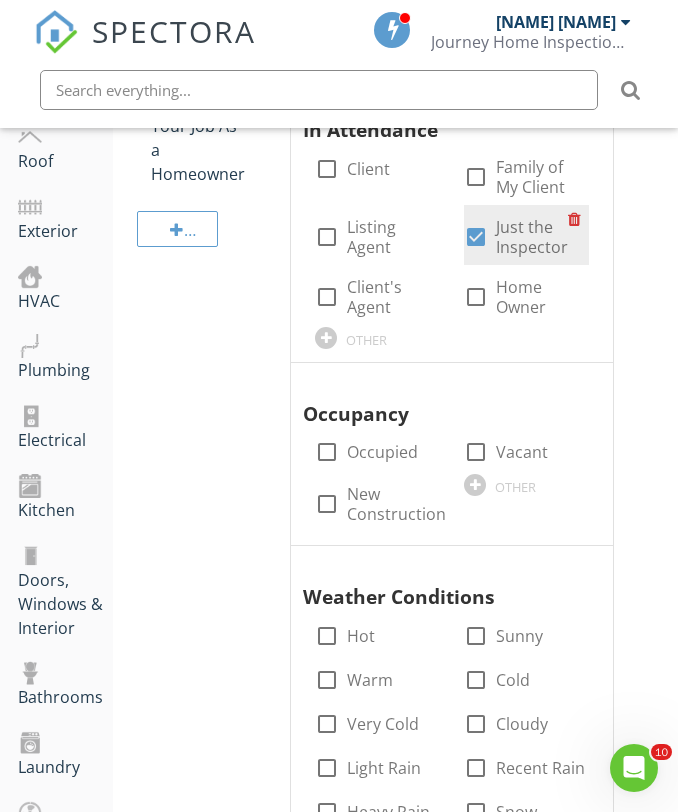 scroll, scrollTop: 495, scrollLeft: 0, axis: vertical 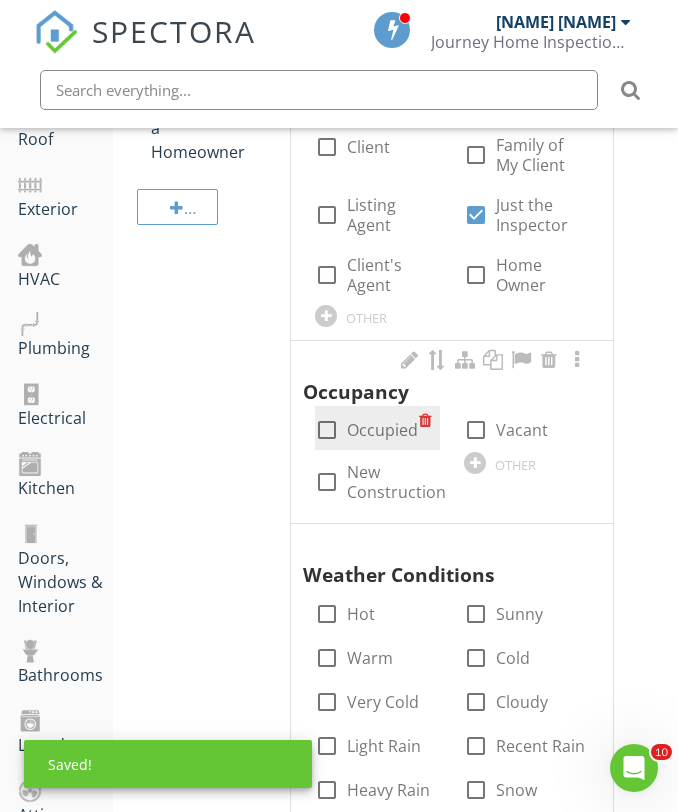 click at bounding box center (327, 430) 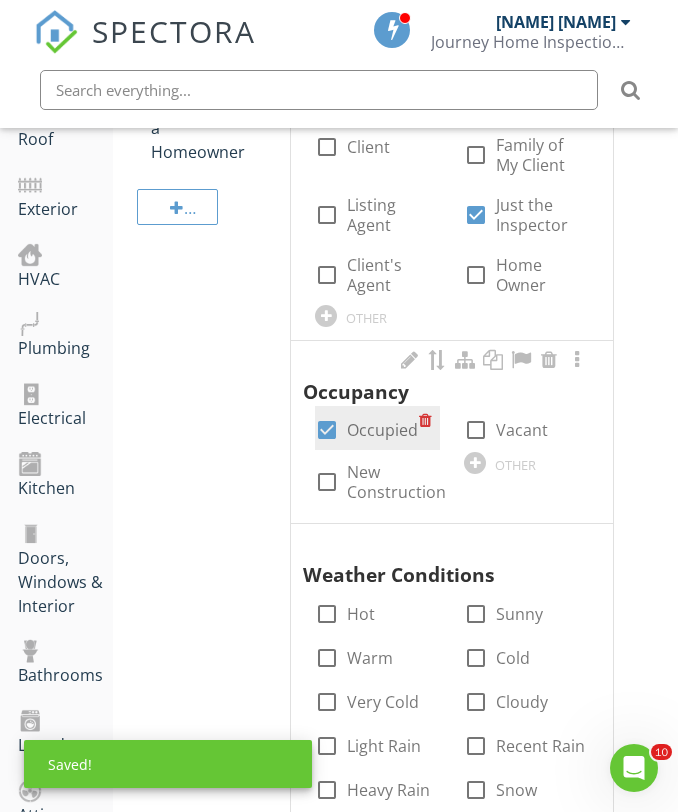scroll, scrollTop: 728, scrollLeft: 0, axis: vertical 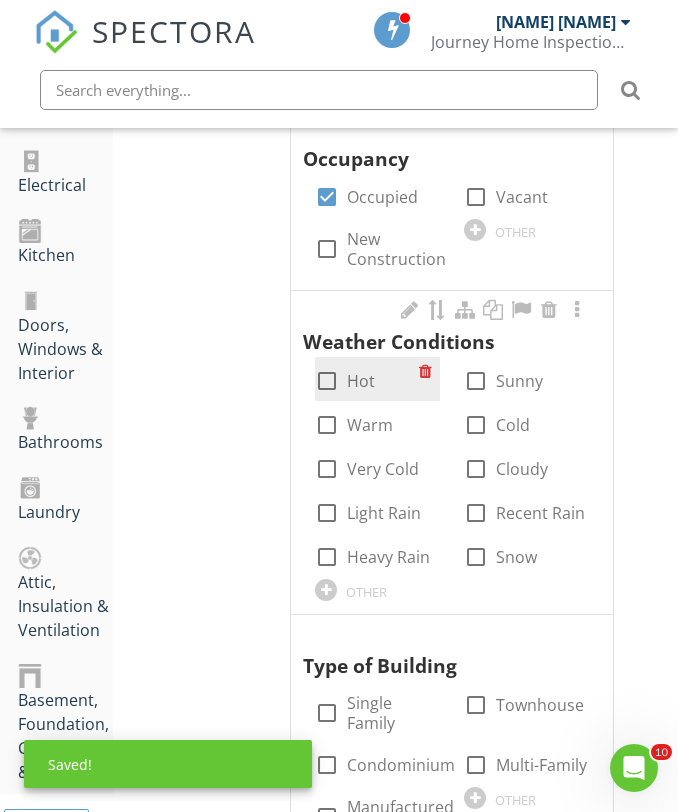 click at bounding box center [327, 381] 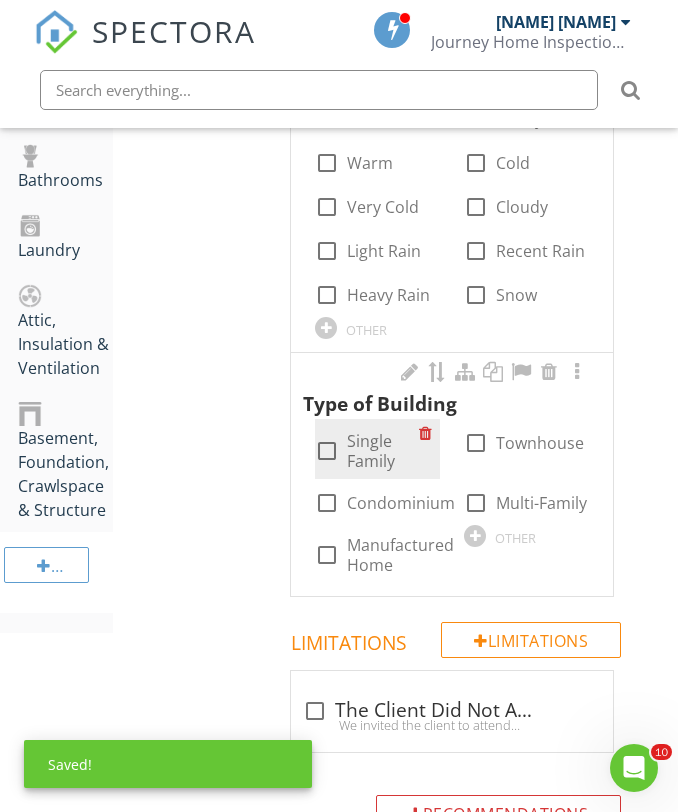 click at bounding box center [327, 451] 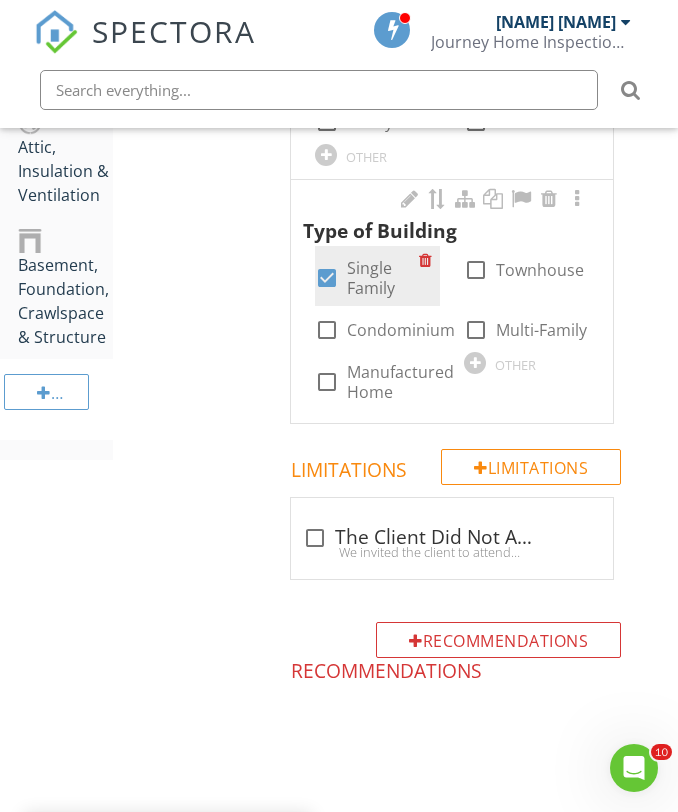scroll, scrollTop: 1199, scrollLeft: 0, axis: vertical 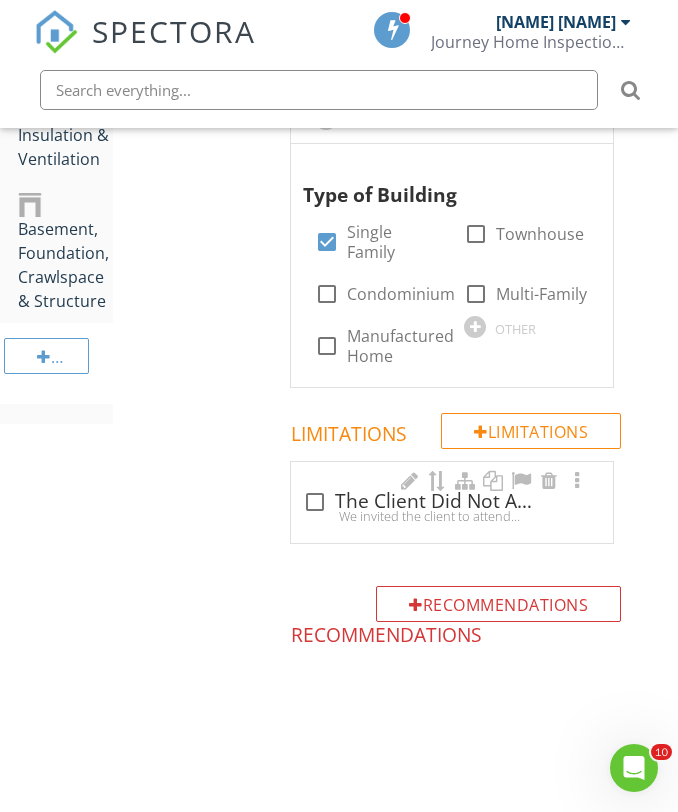 click at bounding box center (315, 502) 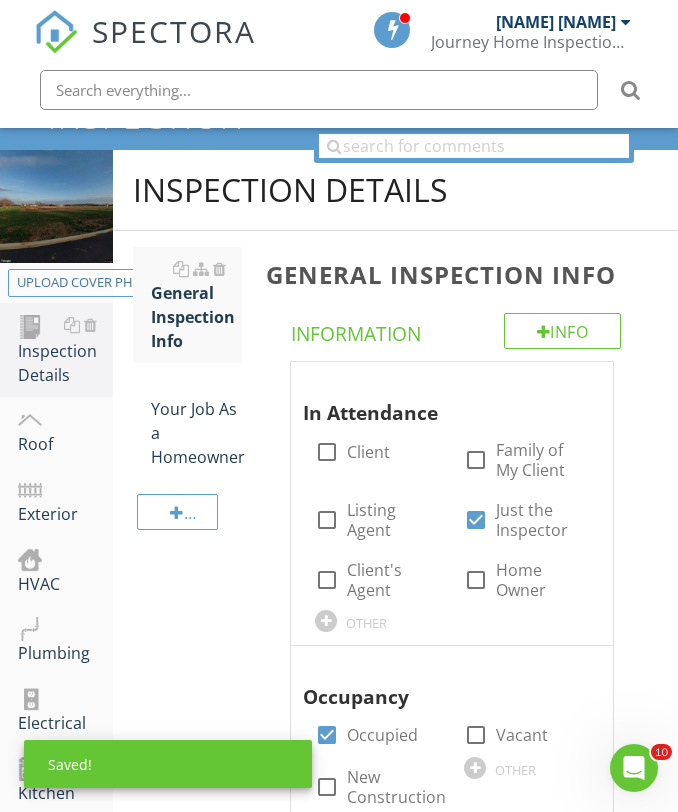 scroll, scrollTop: 106, scrollLeft: 0, axis: vertical 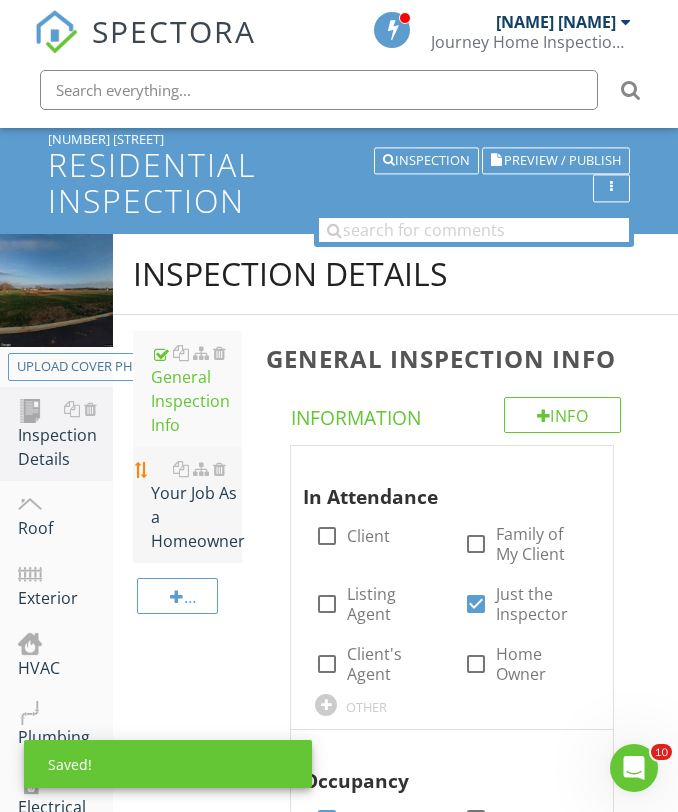 click on "Your Job As a Homeowner" at bounding box center (196, 505) 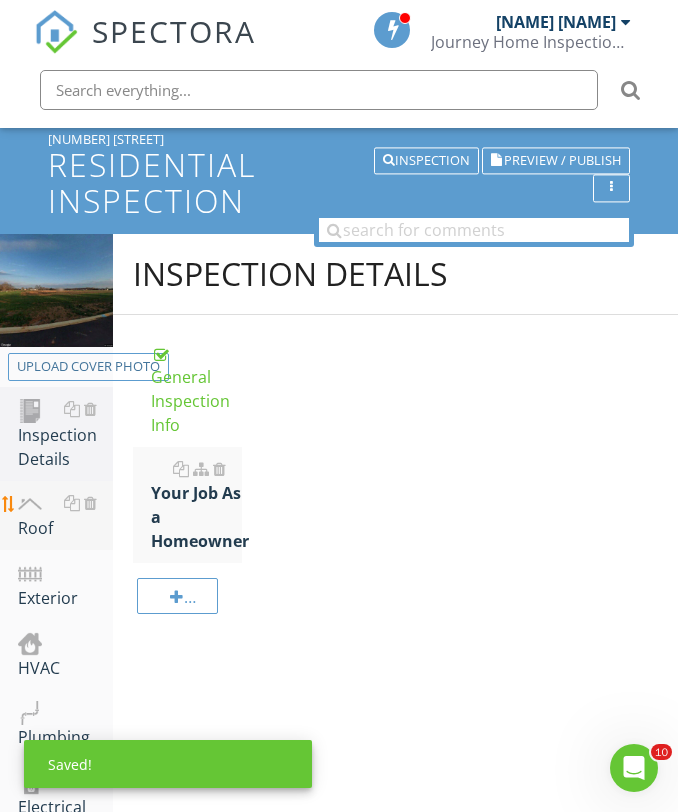 click on "Roof" at bounding box center (65, 516) 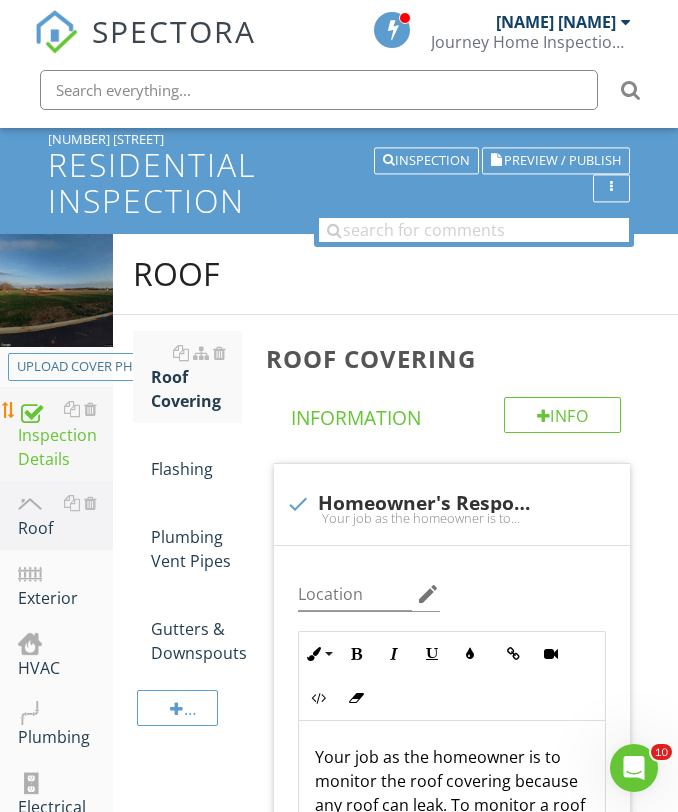 click on "Inspection Details" at bounding box center (65, 434) 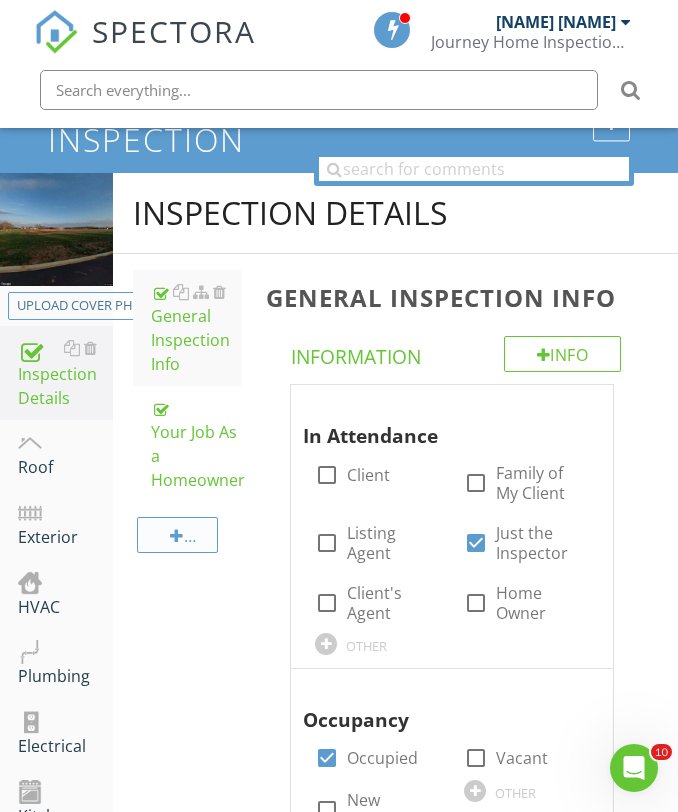 scroll, scrollTop: 157, scrollLeft: 0, axis: vertical 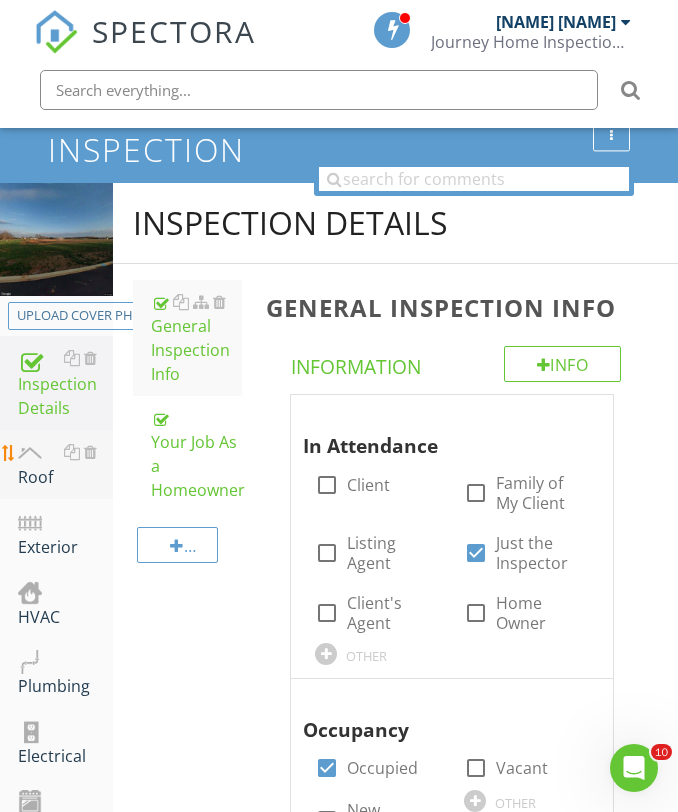 click on "Roof" at bounding box center [65, 465] 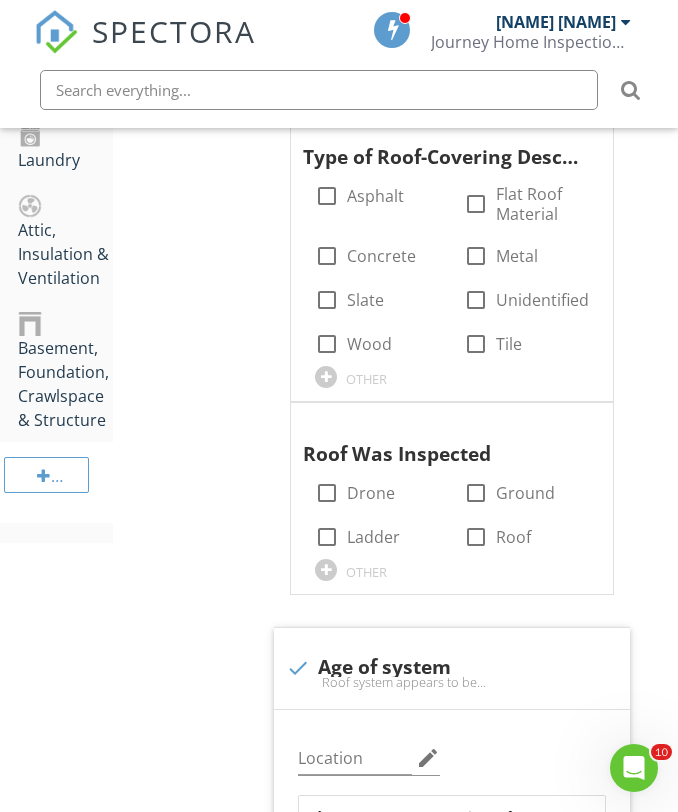 scroll, scrollTop: 1045, scrollLeft: 0, axis: vertical 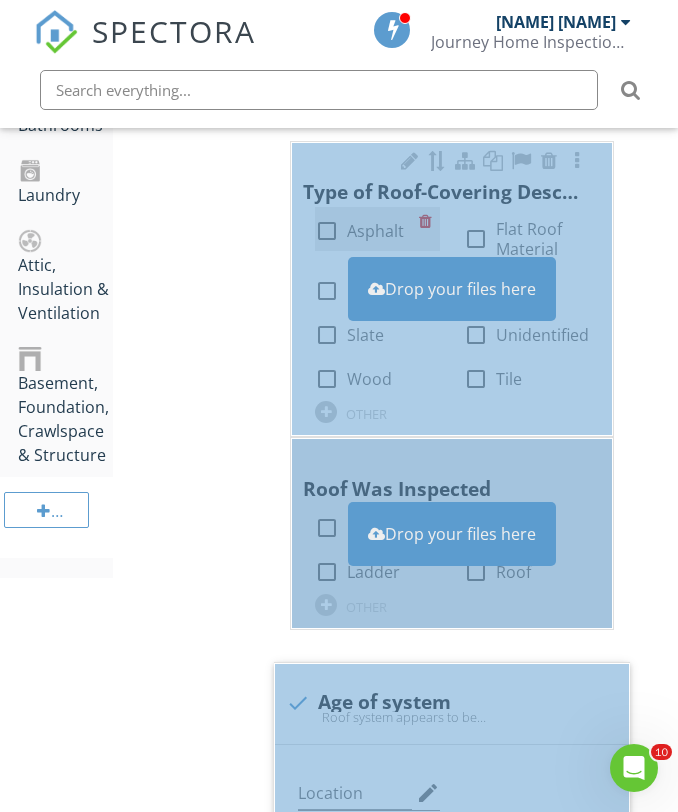 click at bounding box center [327, 528] 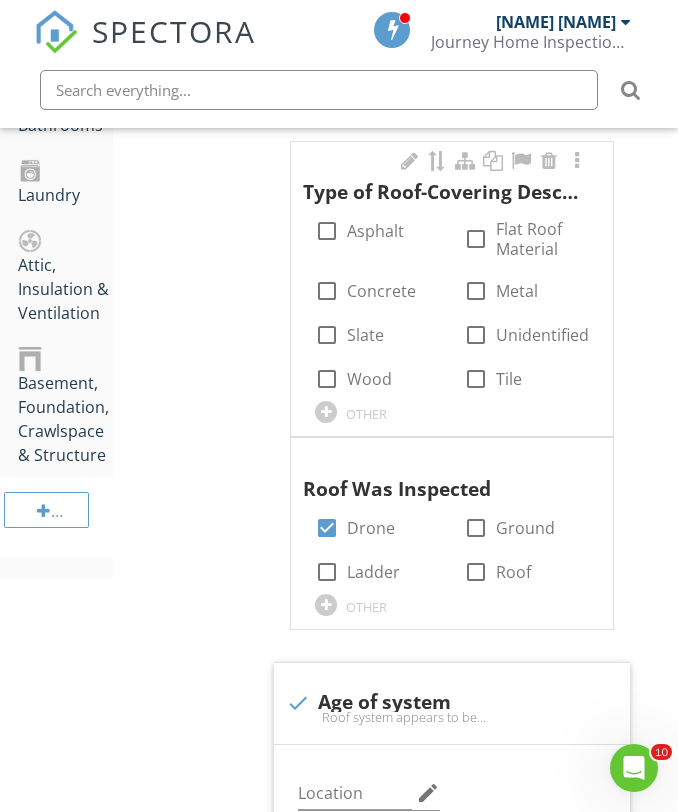 checkbox on "true" 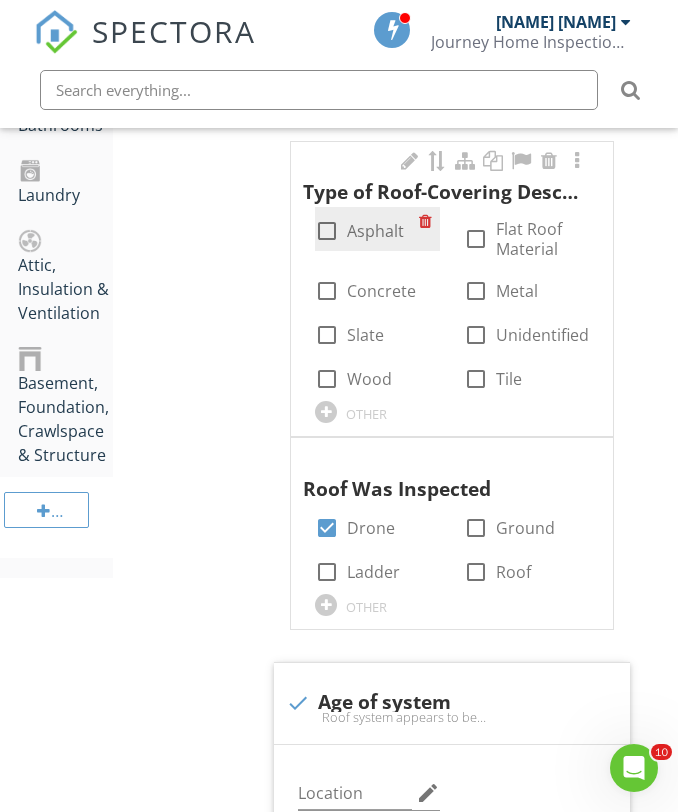 click at bounding box center [327, 231] 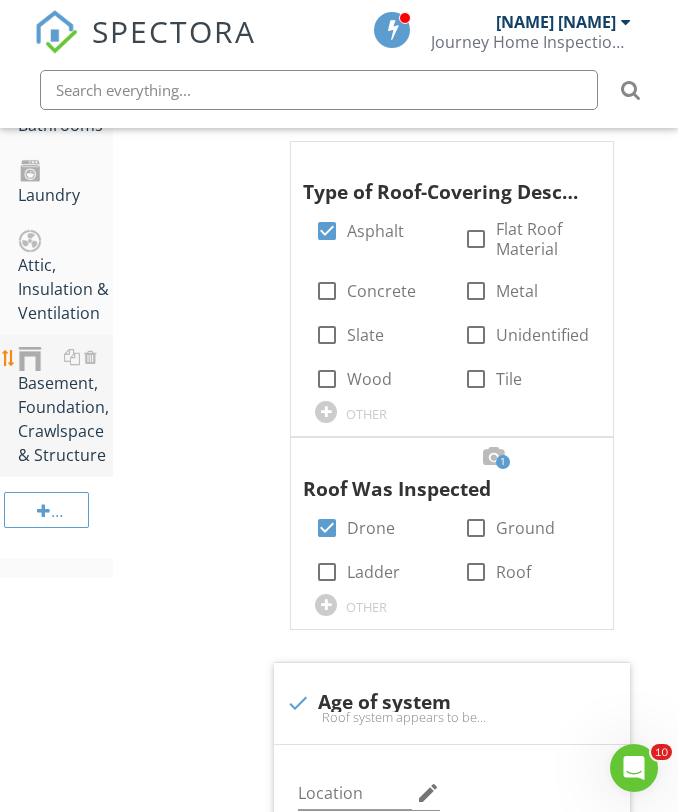 checkbox on "true" 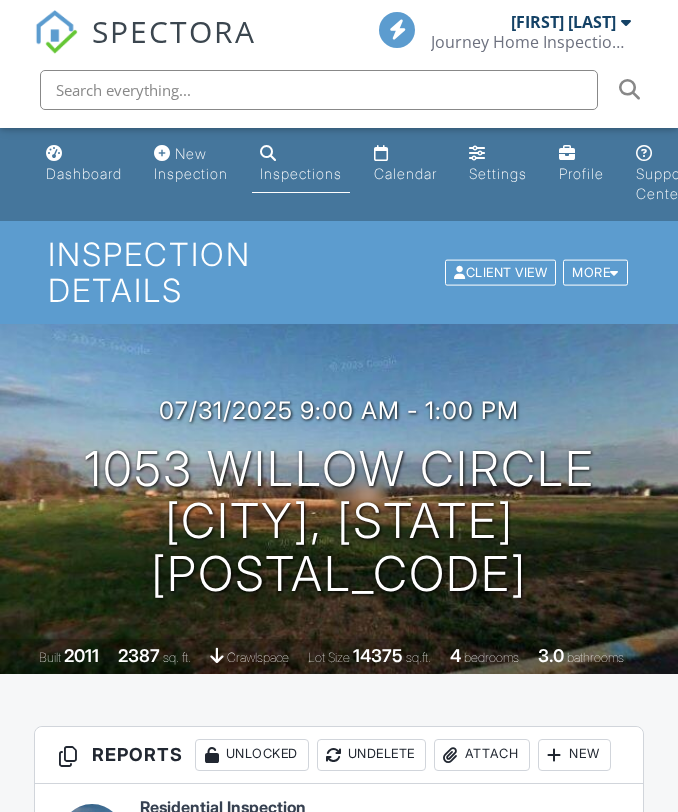 scroll, scrollTop: 200, scrollLeft: 0, axis: vertical 